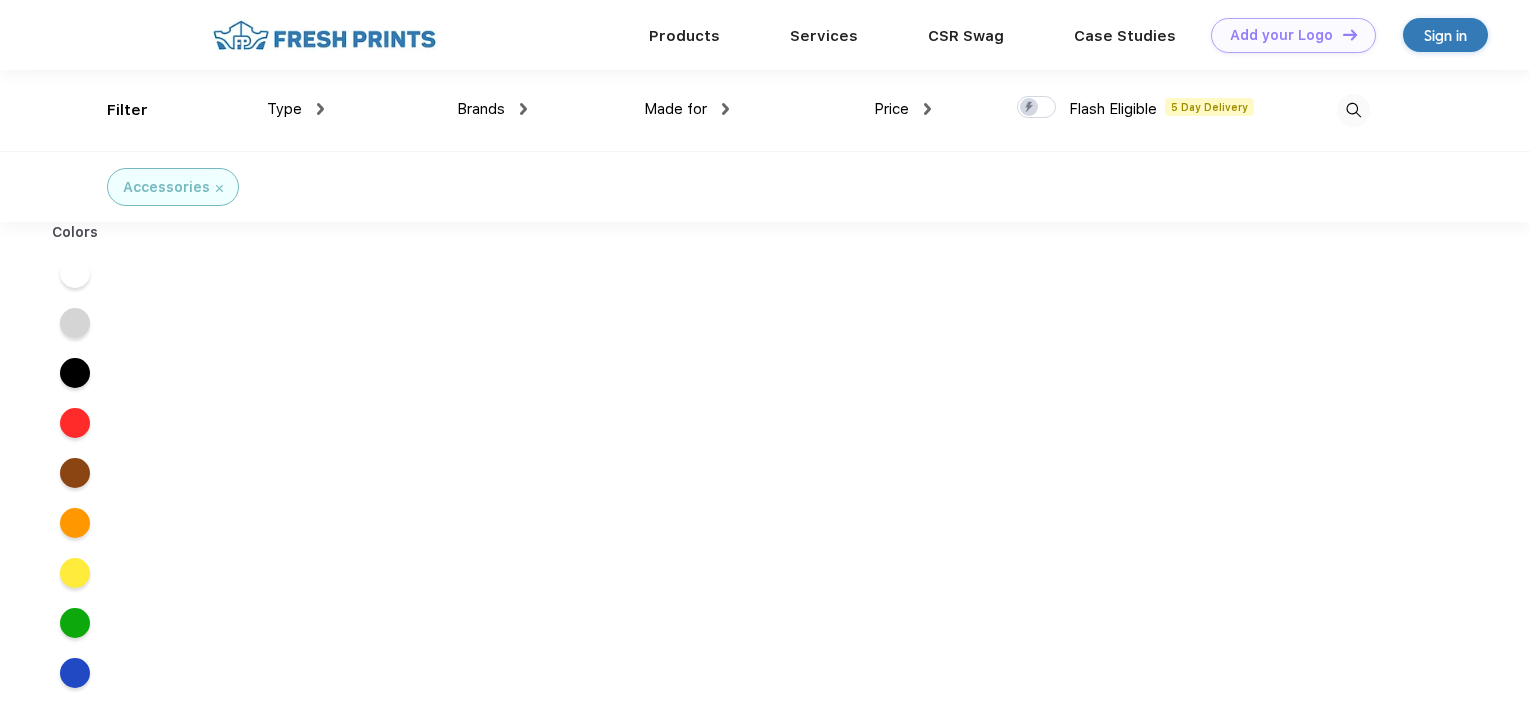 scroll, scrollTop: 0, scrollLeft: 0, axis: both 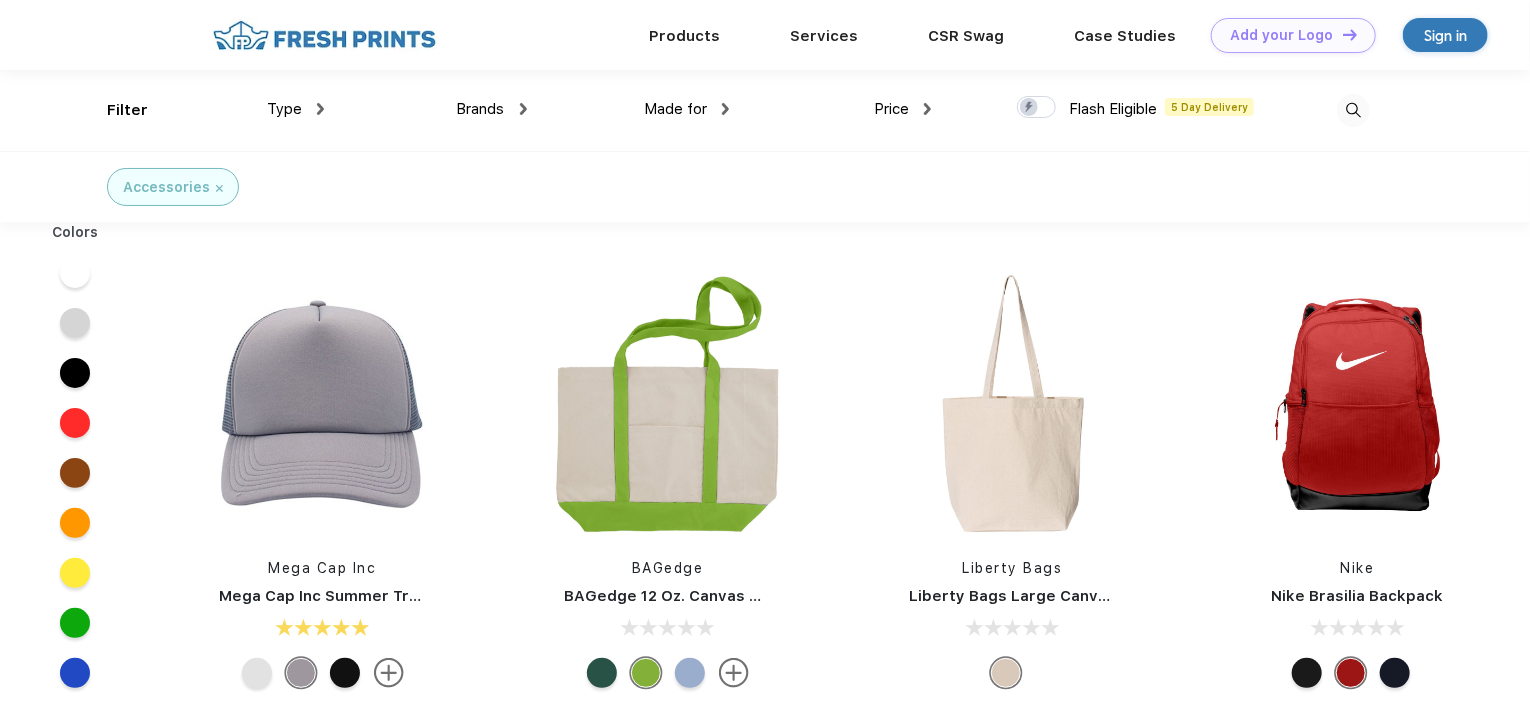 click at bounding box center (320, 109) 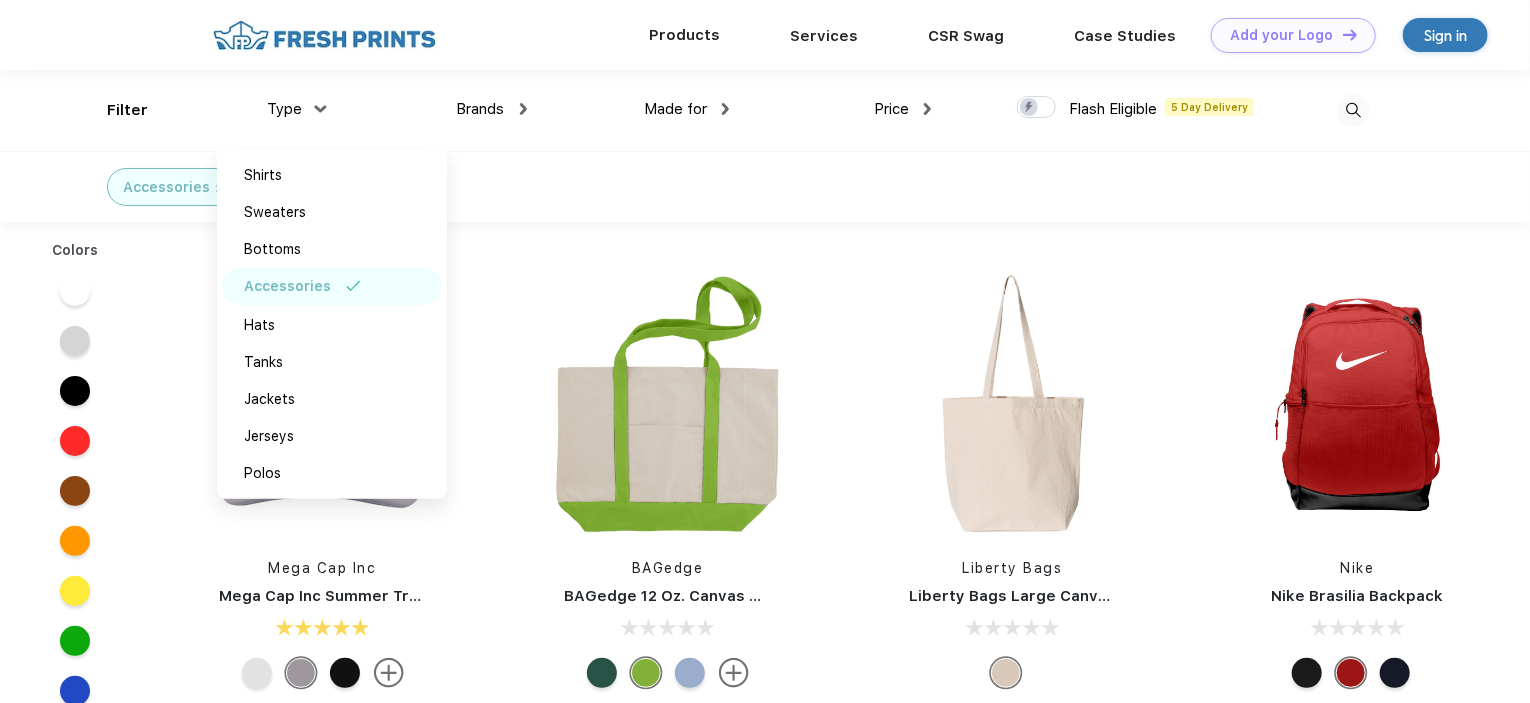 click on "Products" at bounding box center (684, 35) 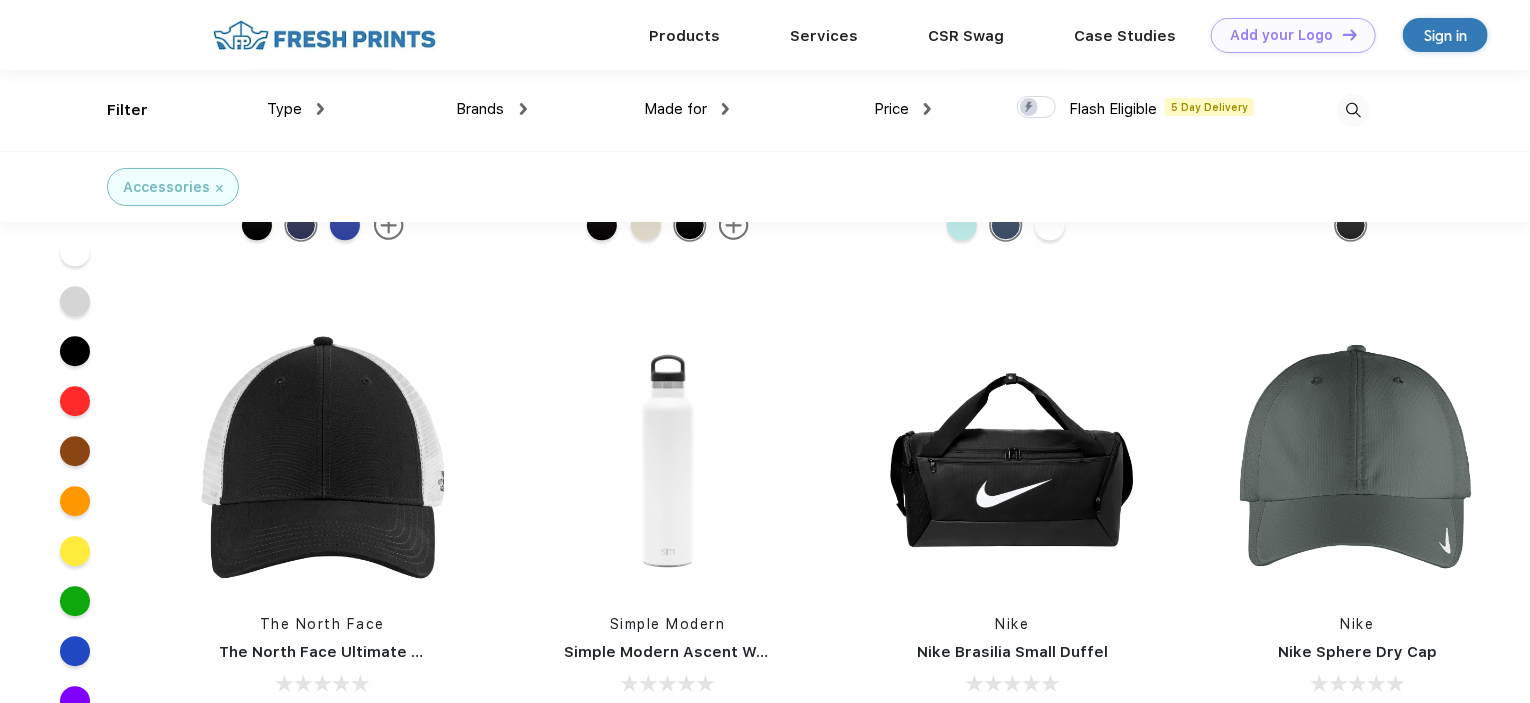 scroll, scrollTop: 6260, scrollLeft: 0, axis: vertical 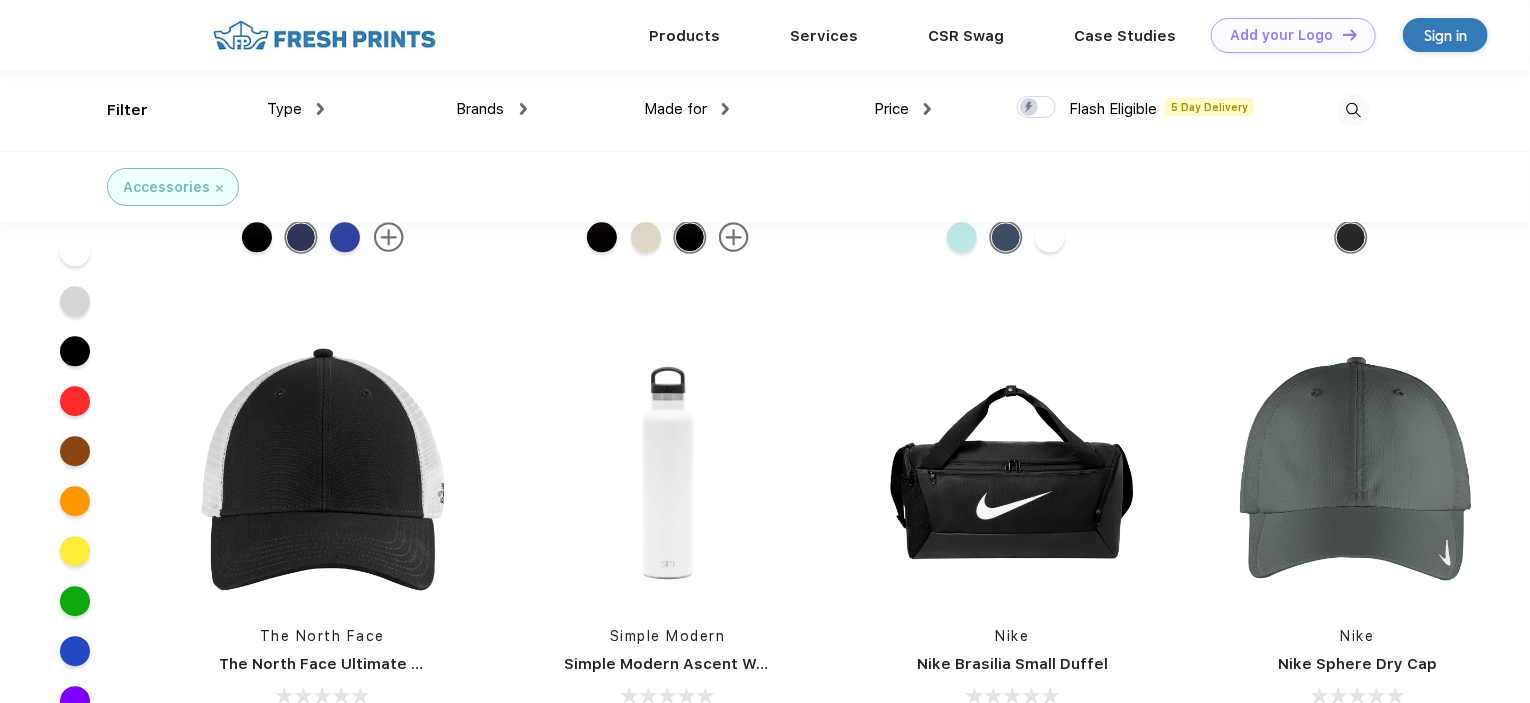 click at bounding box center [1353, 110] 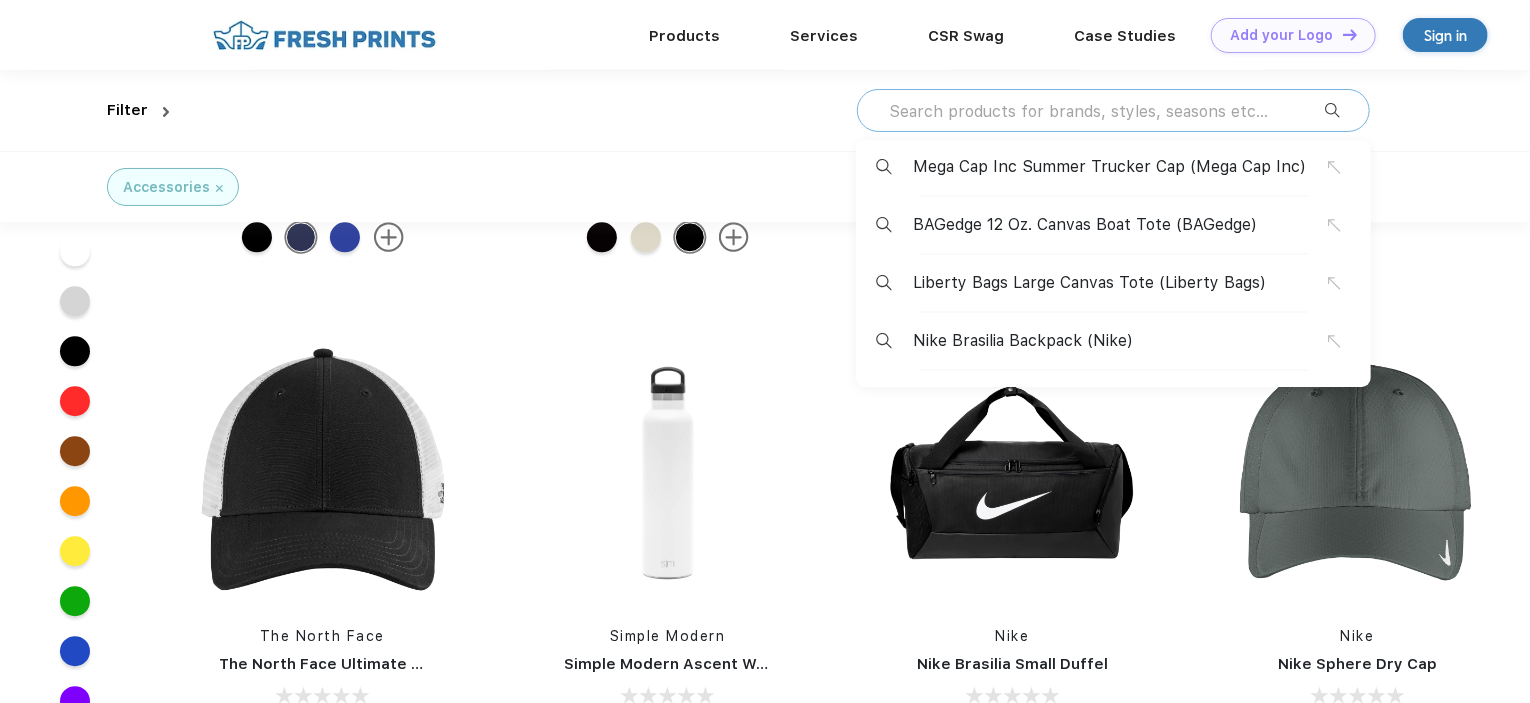 click at bounding box center [1106, 111] 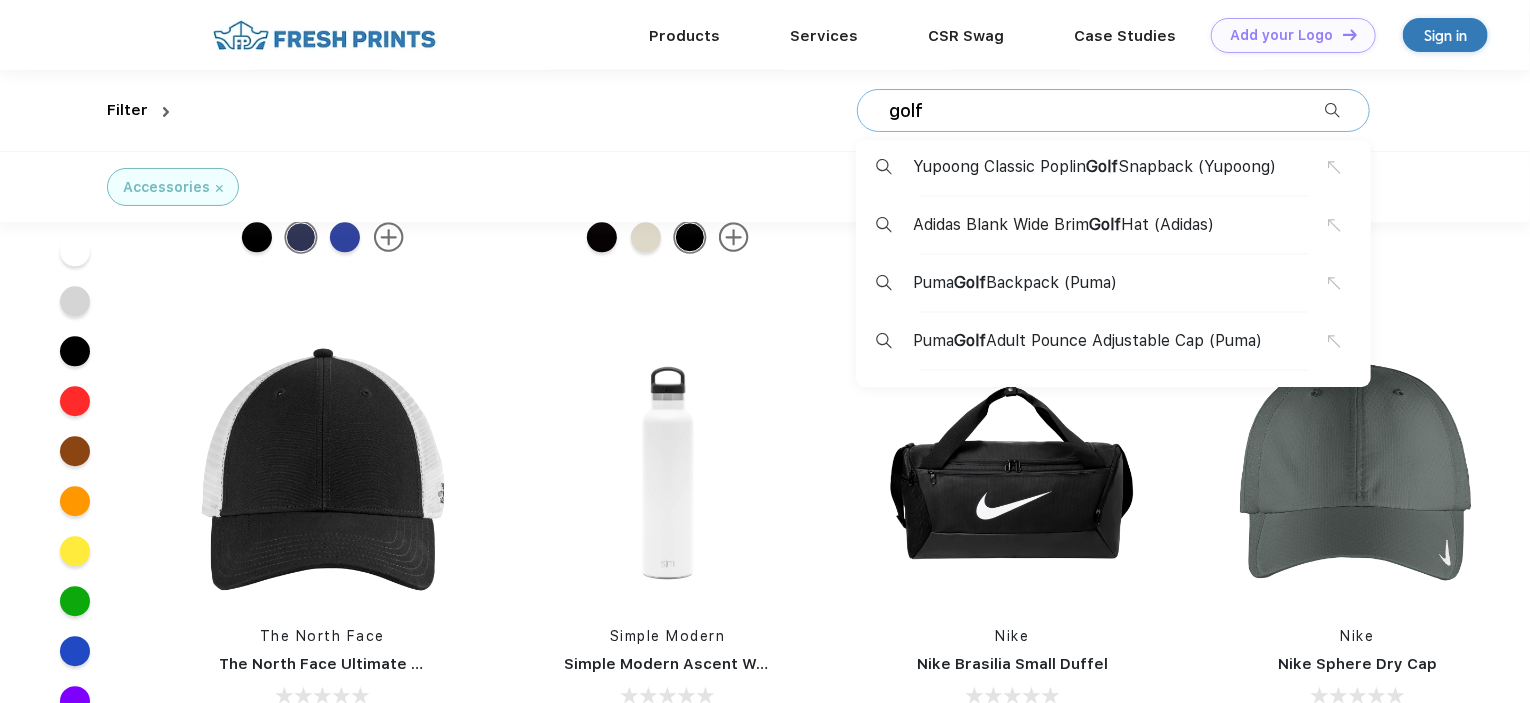 type on "golf" 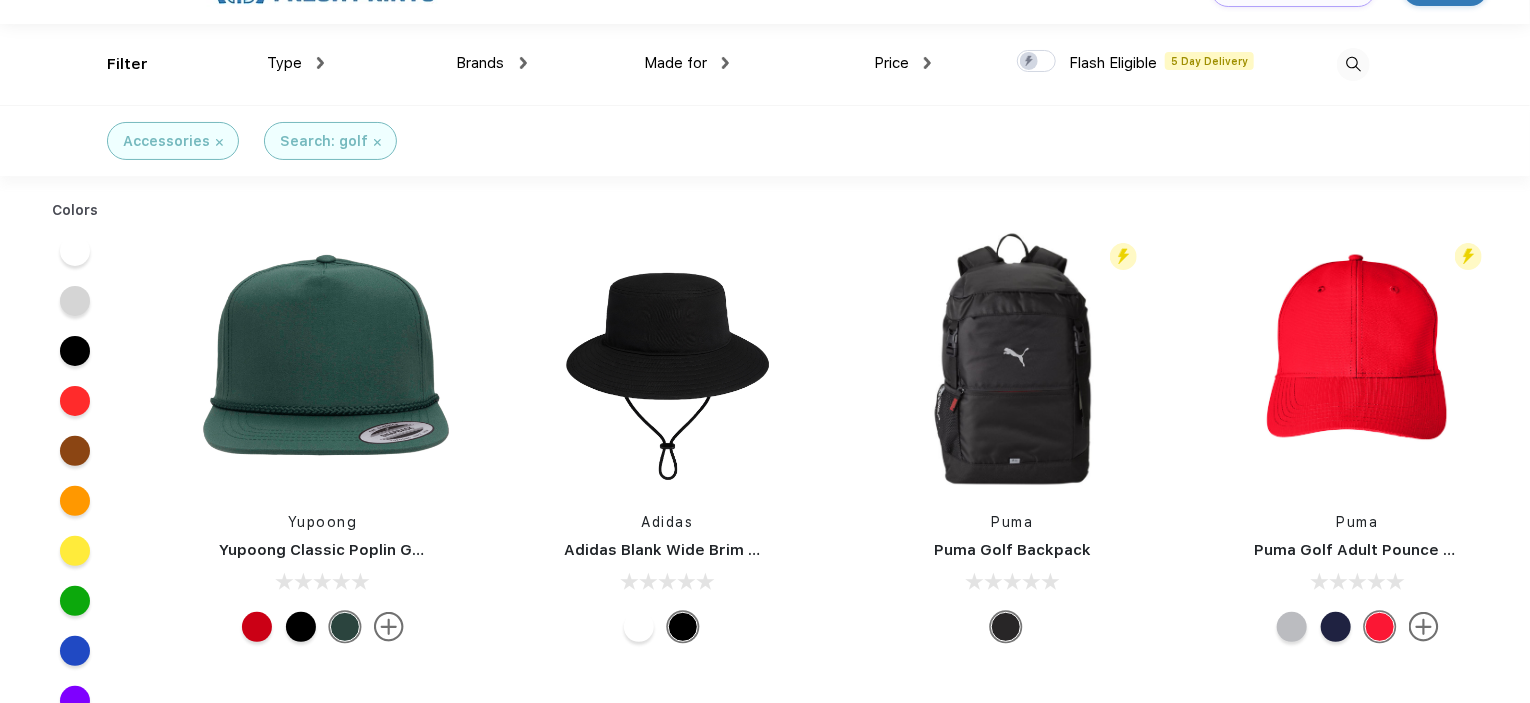 scroll, scrollTop: 48, scrollLeft: 0, axis: vertical 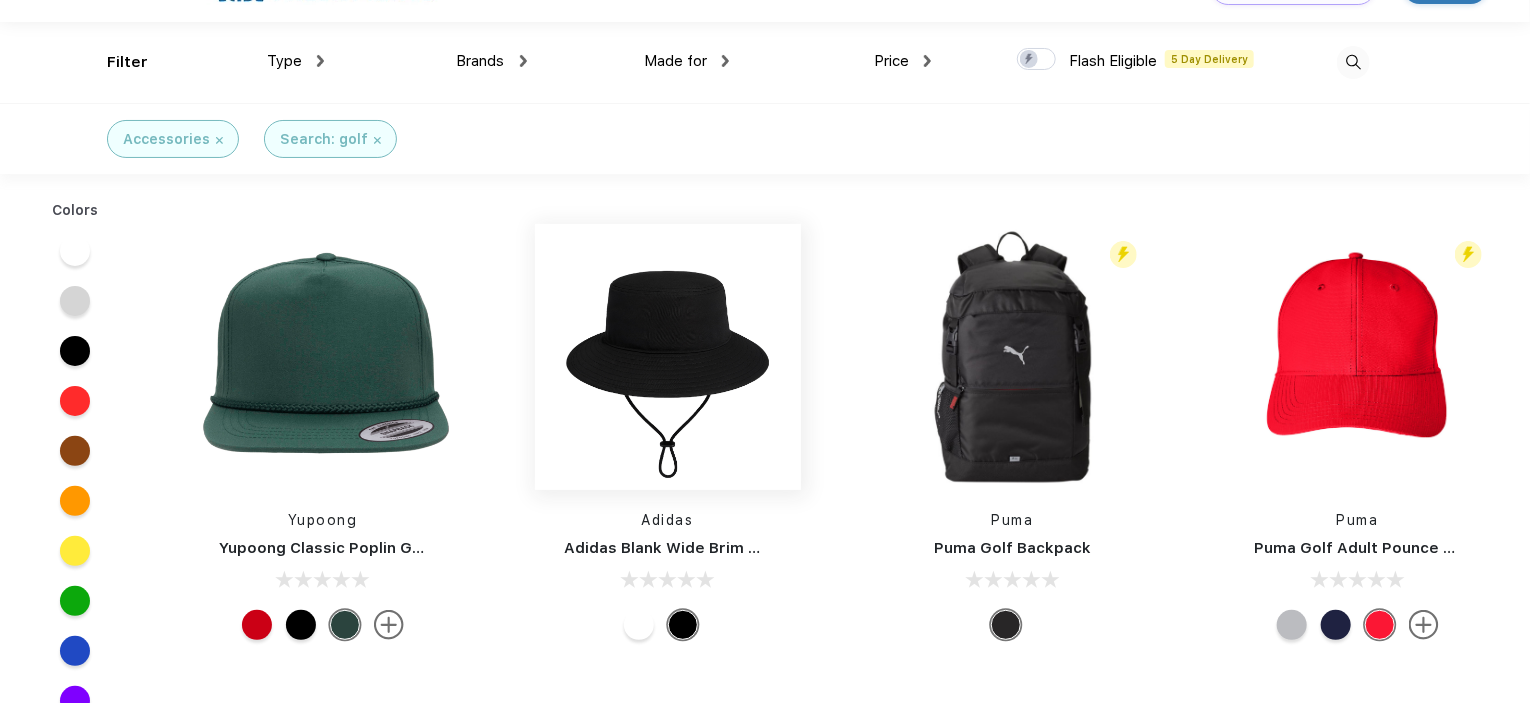 click at bounding box center (668, 357) 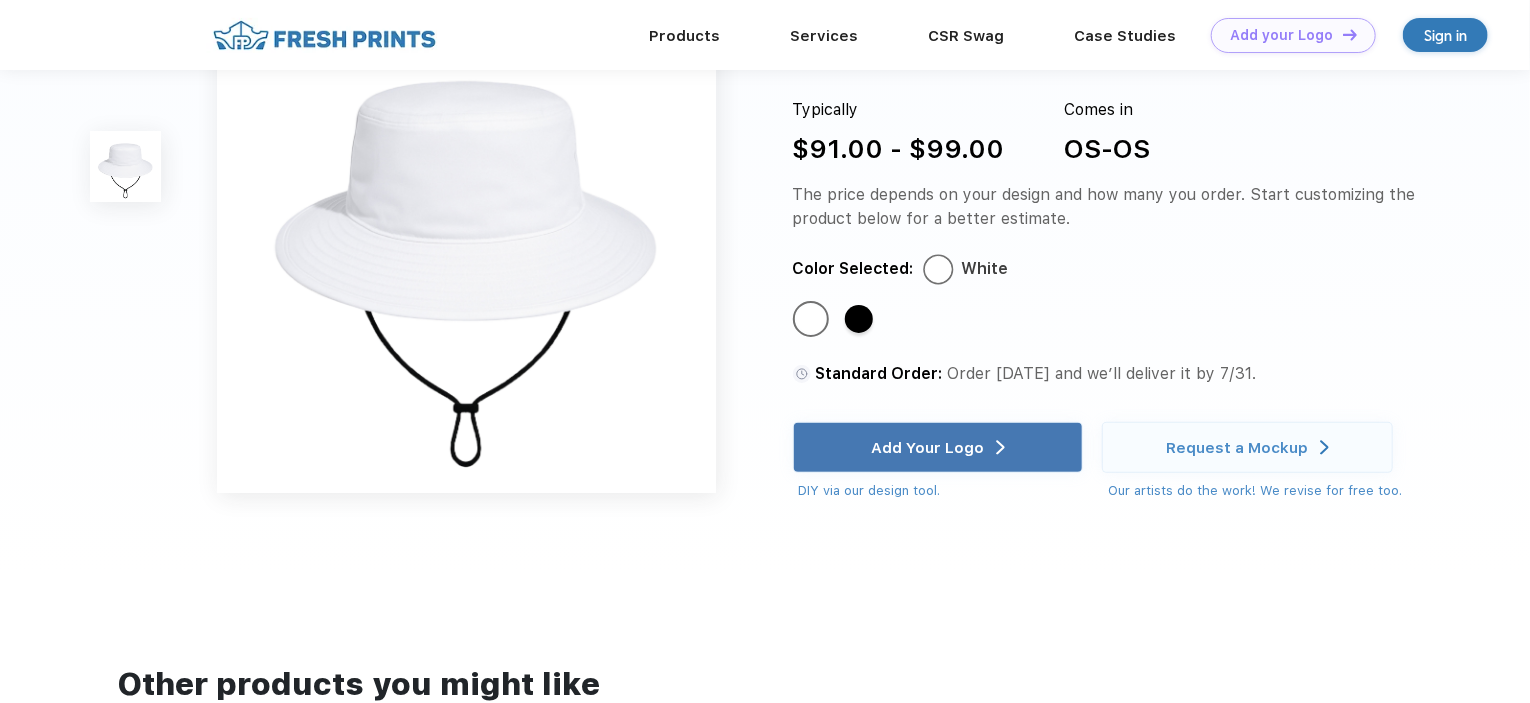 scroll, scrollTop: 72, scrollLeft: 0, axis: vertical 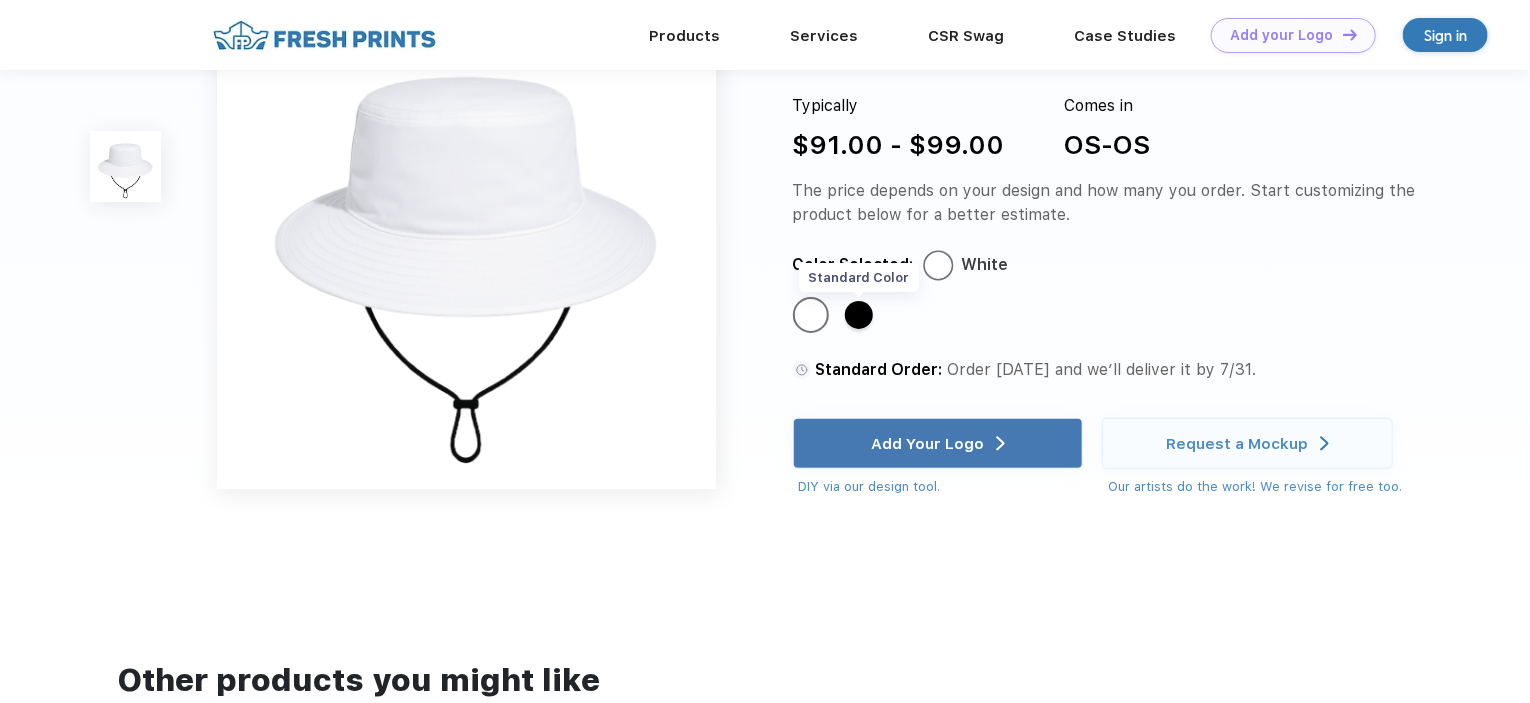 click on "Standard Color" at bounding box center (859, 315) 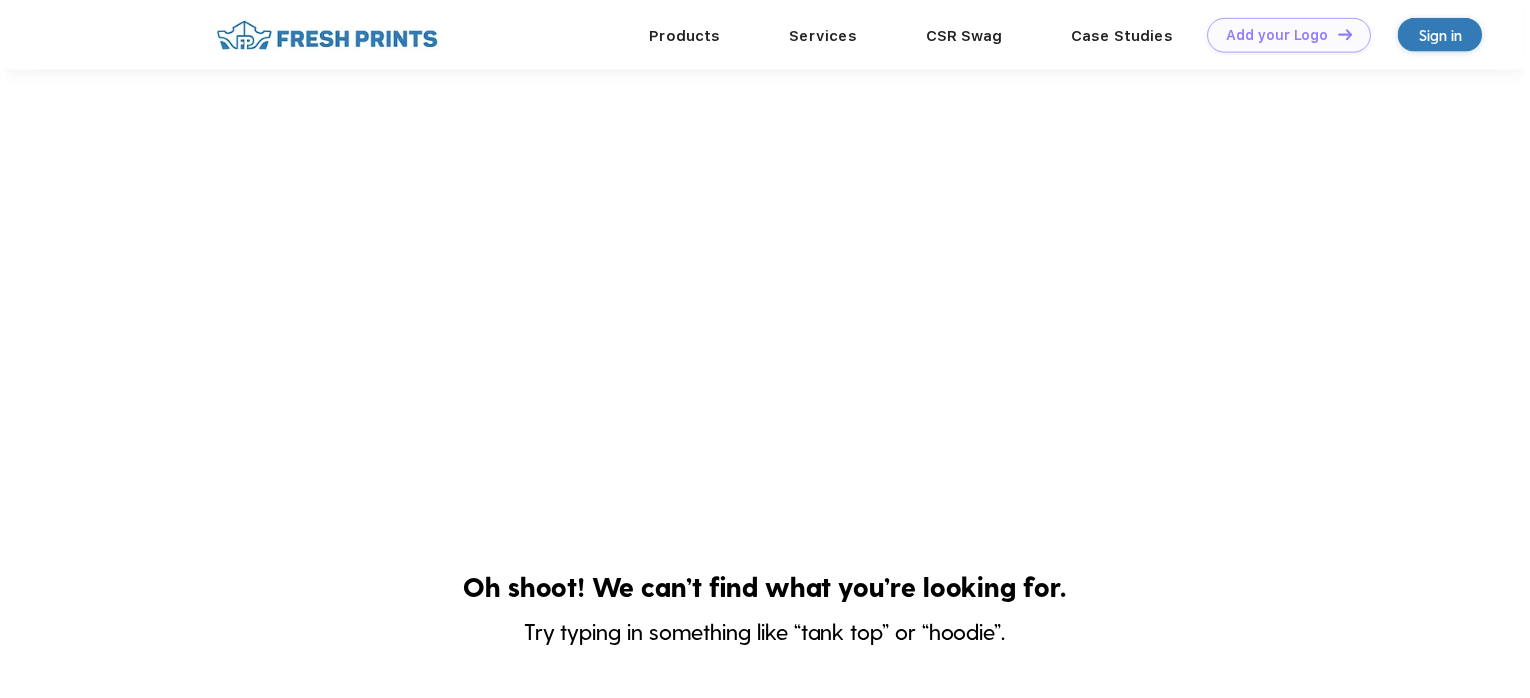 scroll, scrollTop: 48, scrollLeft: 0, axis: vertical 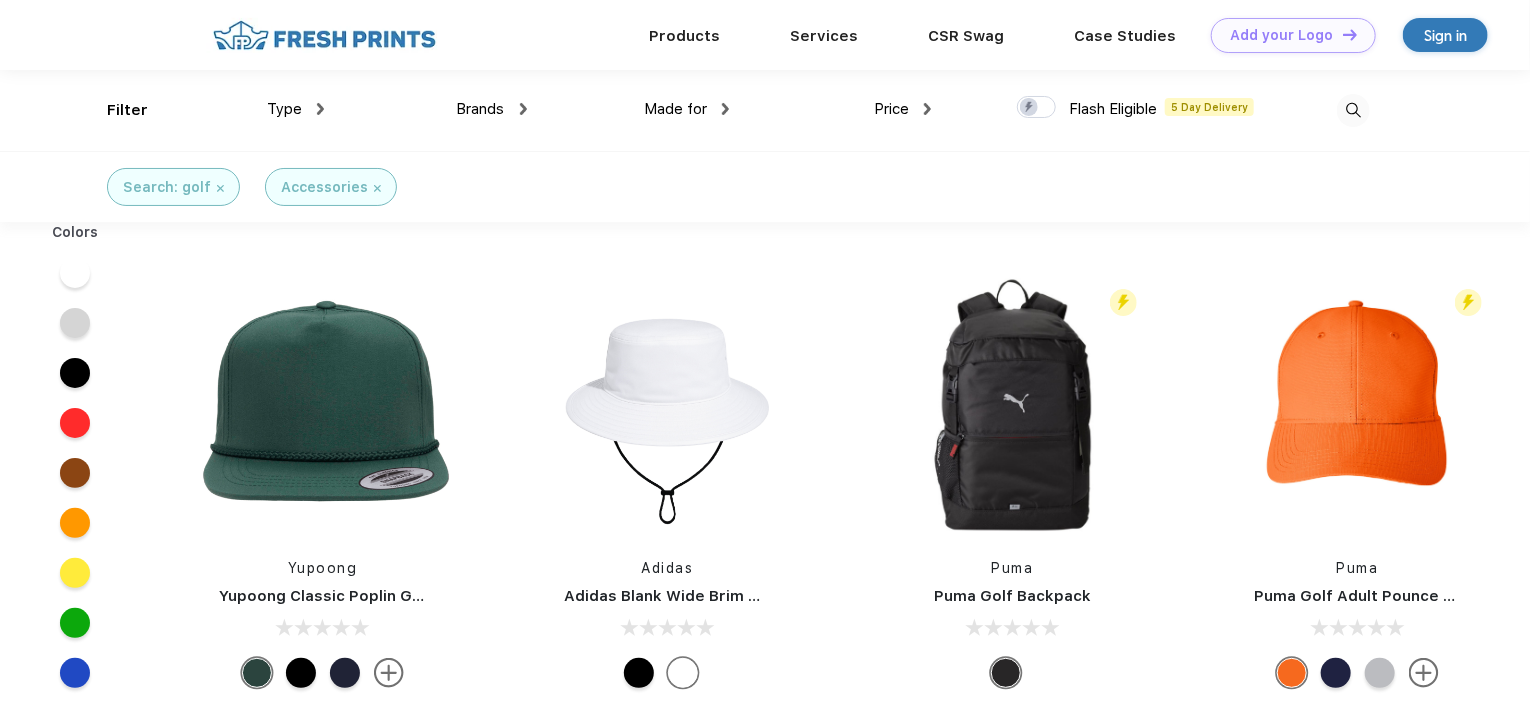 click on "Type" at bounding box center (284, 109) 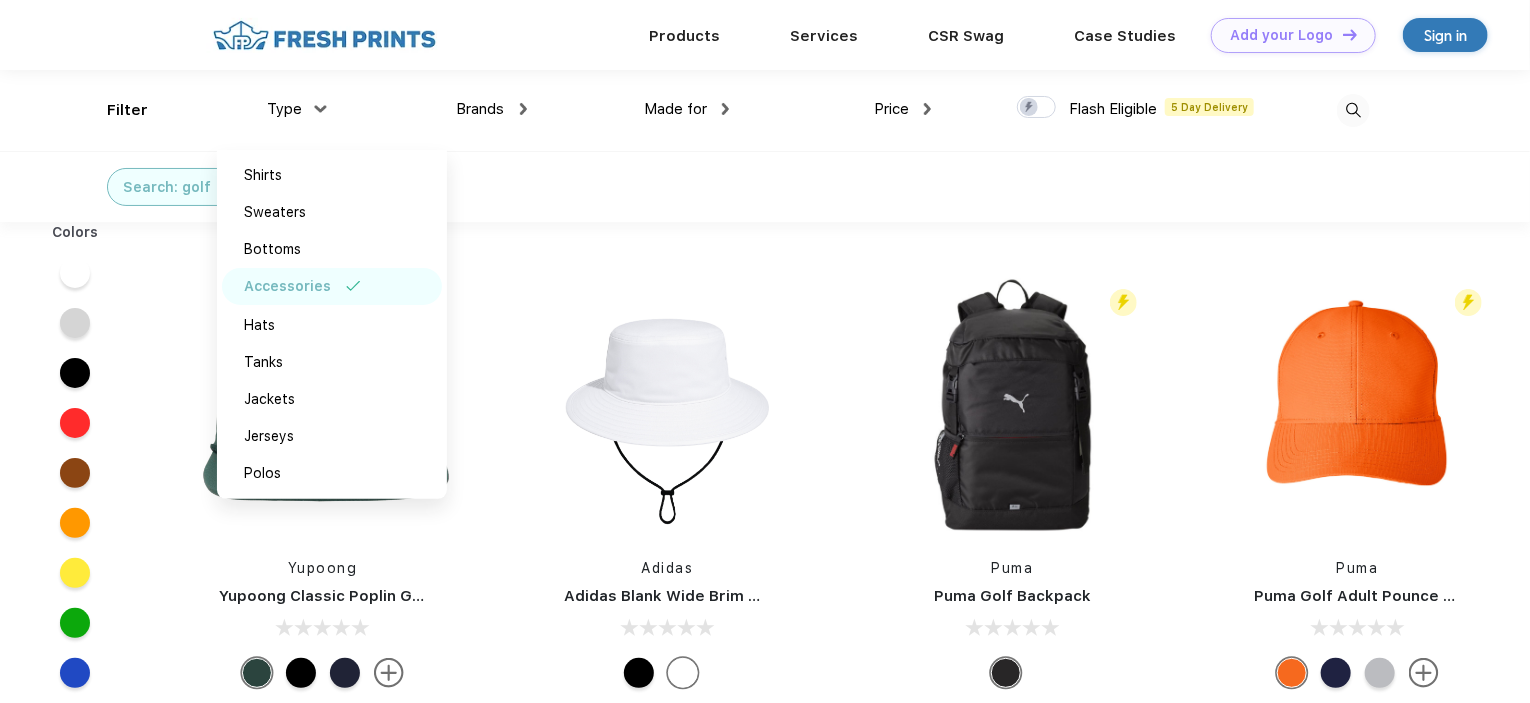 click on "Accessories" at bounding box center [287, 286] 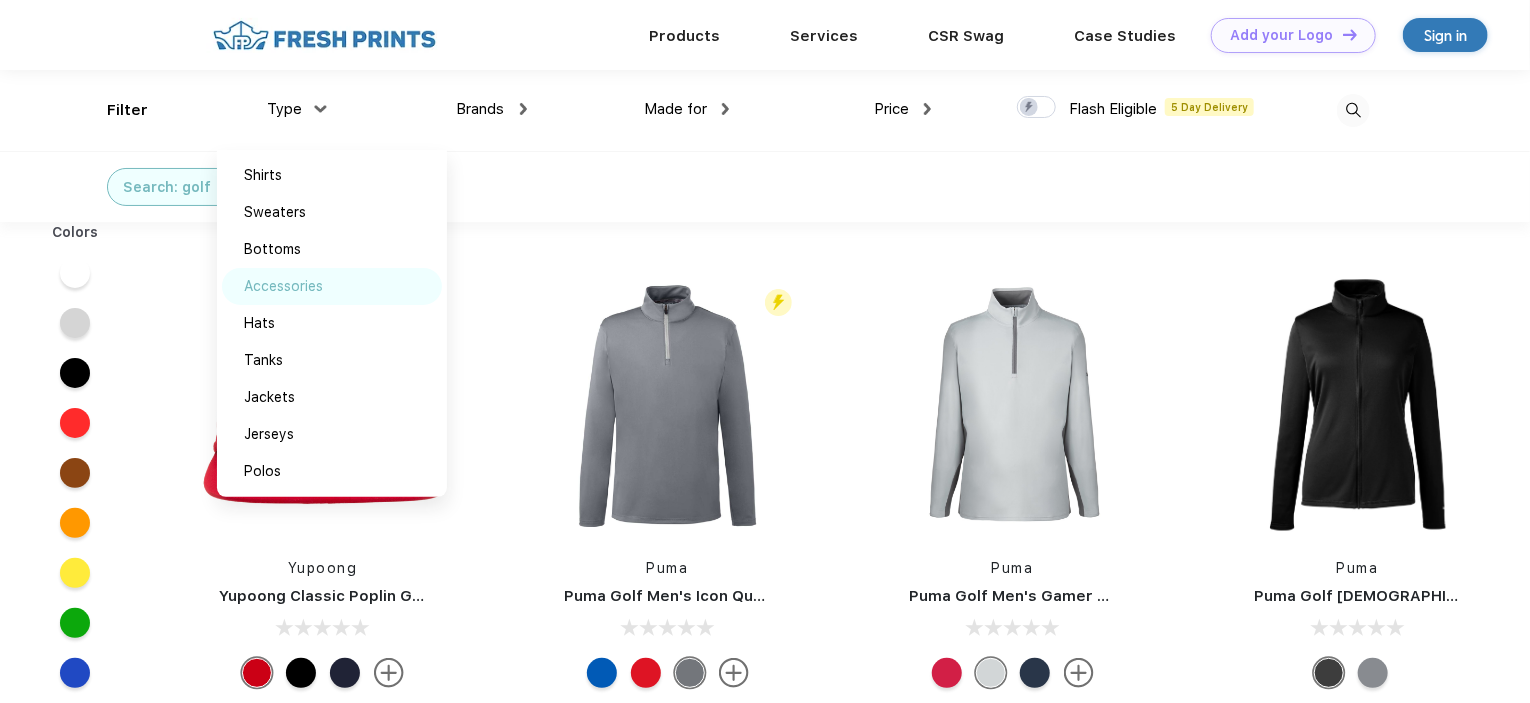 click on "Accessories" at bounding box center [283, 286] 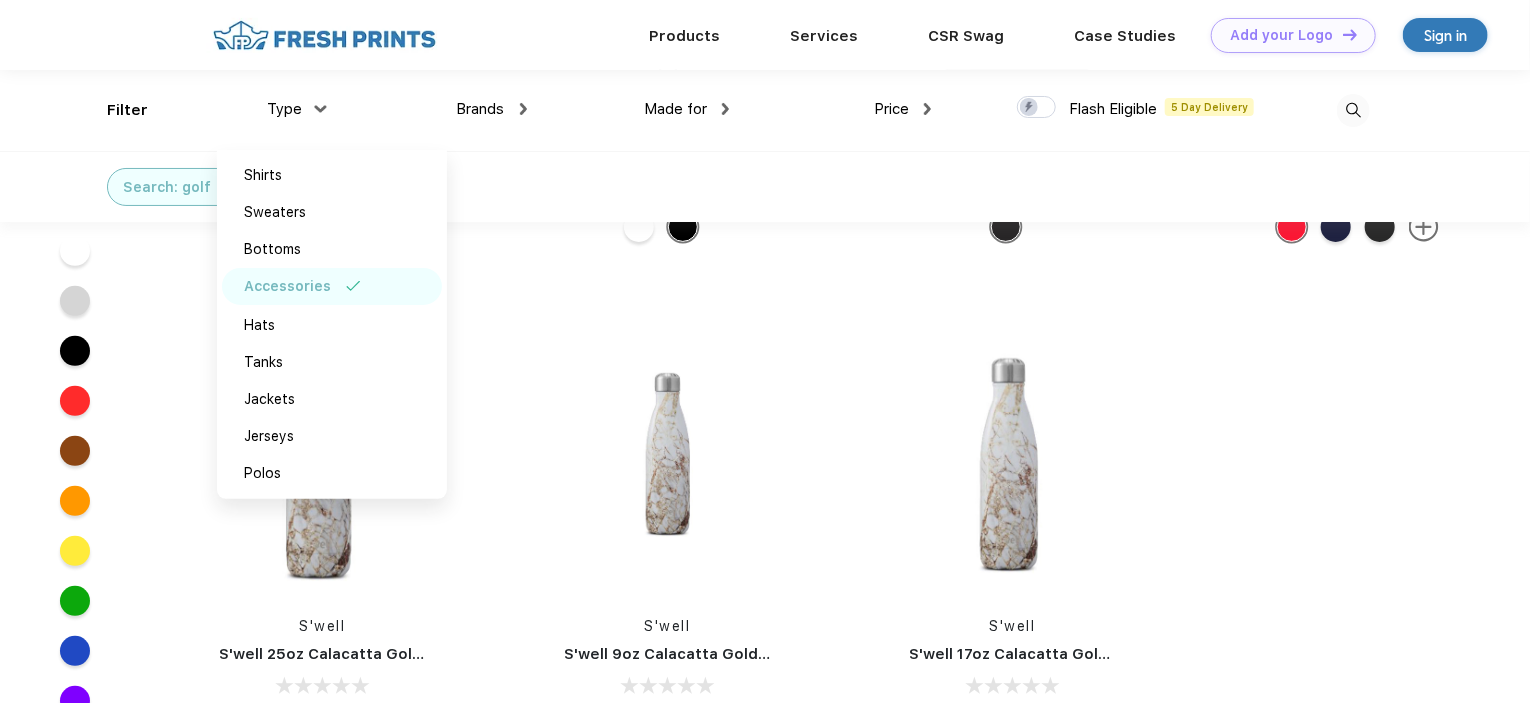 scroll, scrollTop: 0, scrollLeft: 0, axis: both 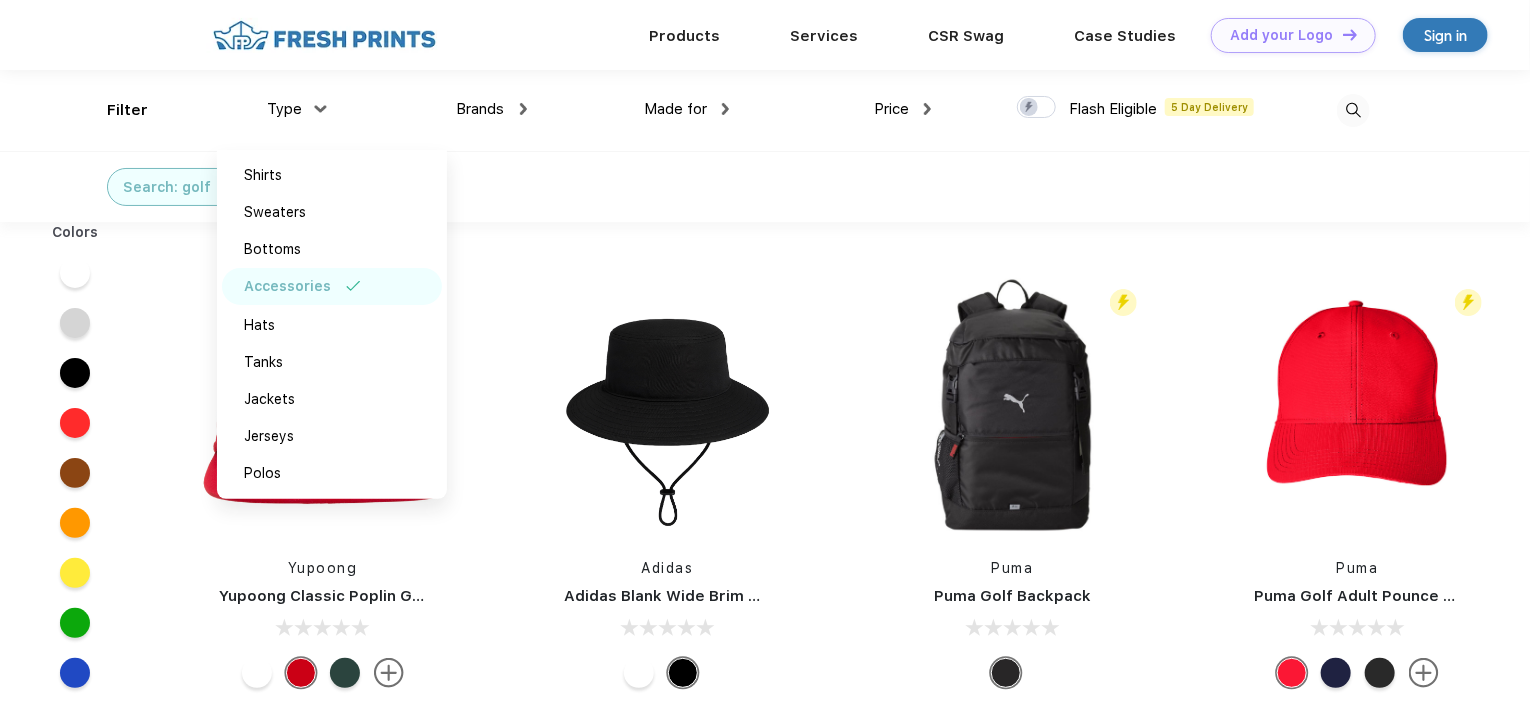 click on "Search: golf   Accessories" at bounding box center [271, 187] 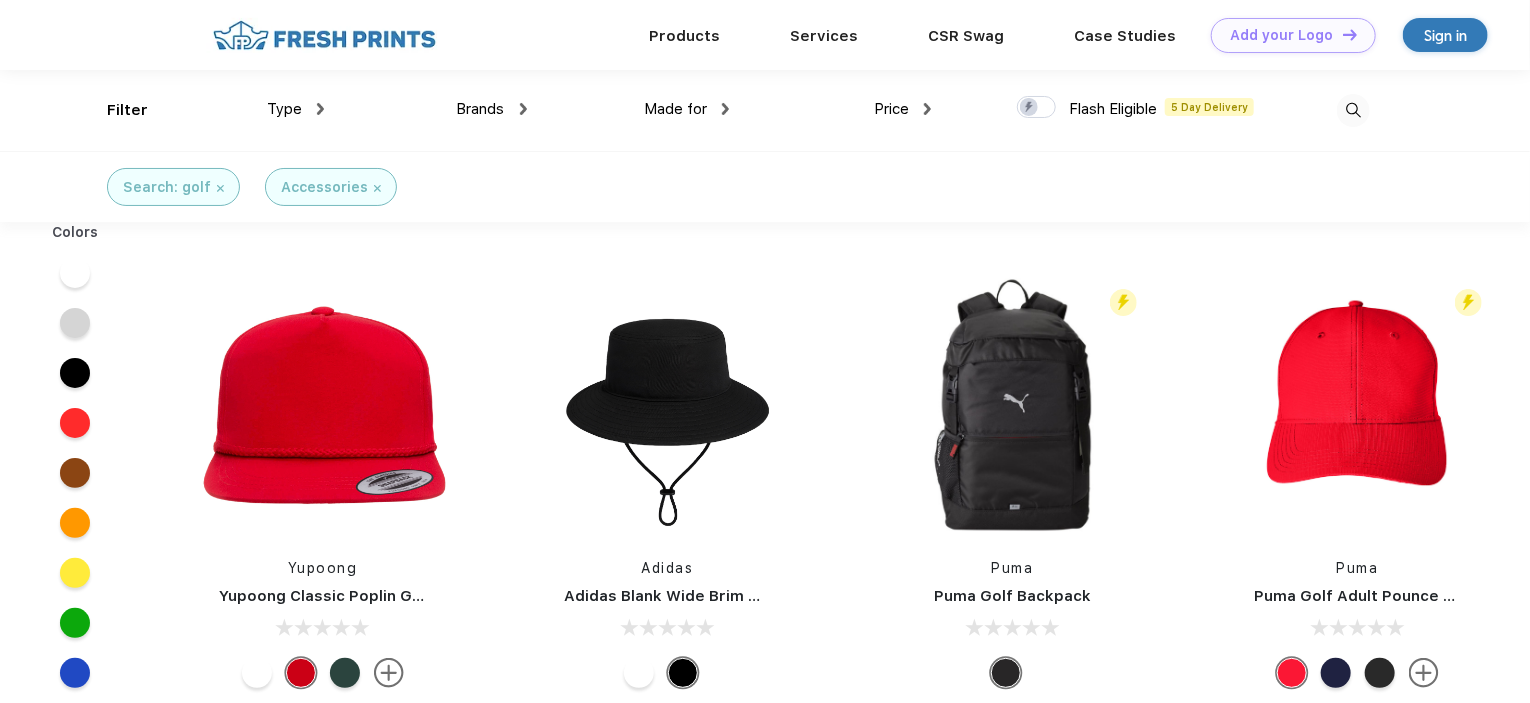 click on "Search: golf" at bounding box center [173, 187] 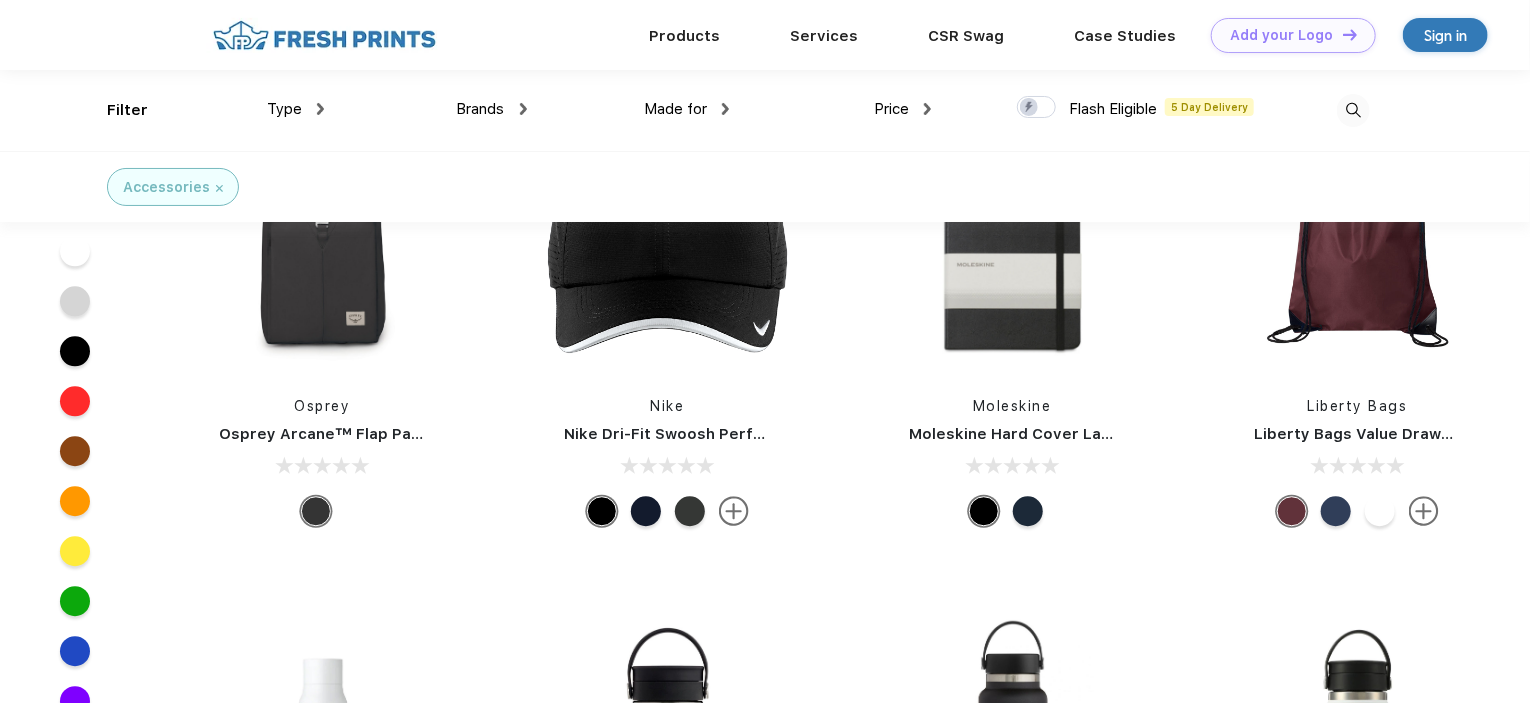 scroll, scrollTop: 9916, scrollLeft: 0, axis: vertical 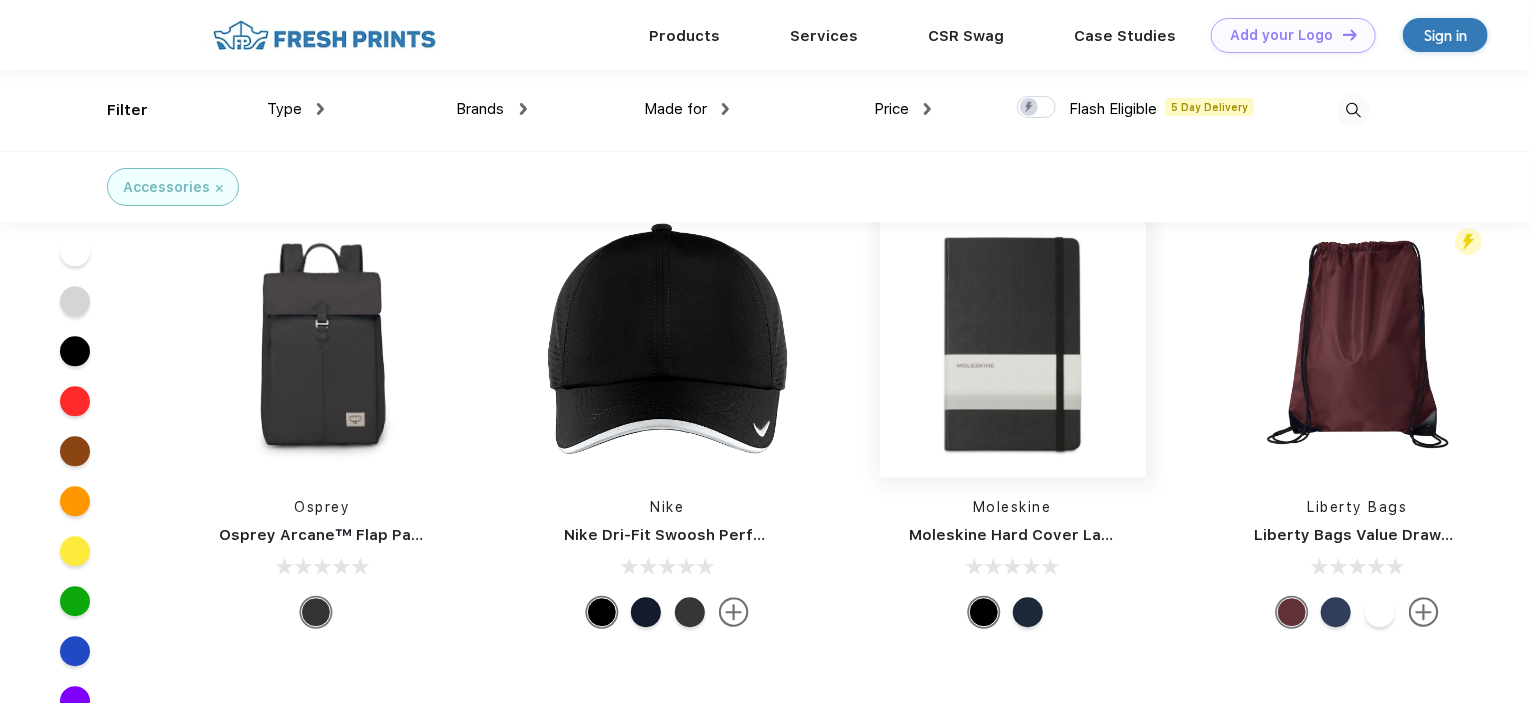 click at bounding box center (1013, 344) 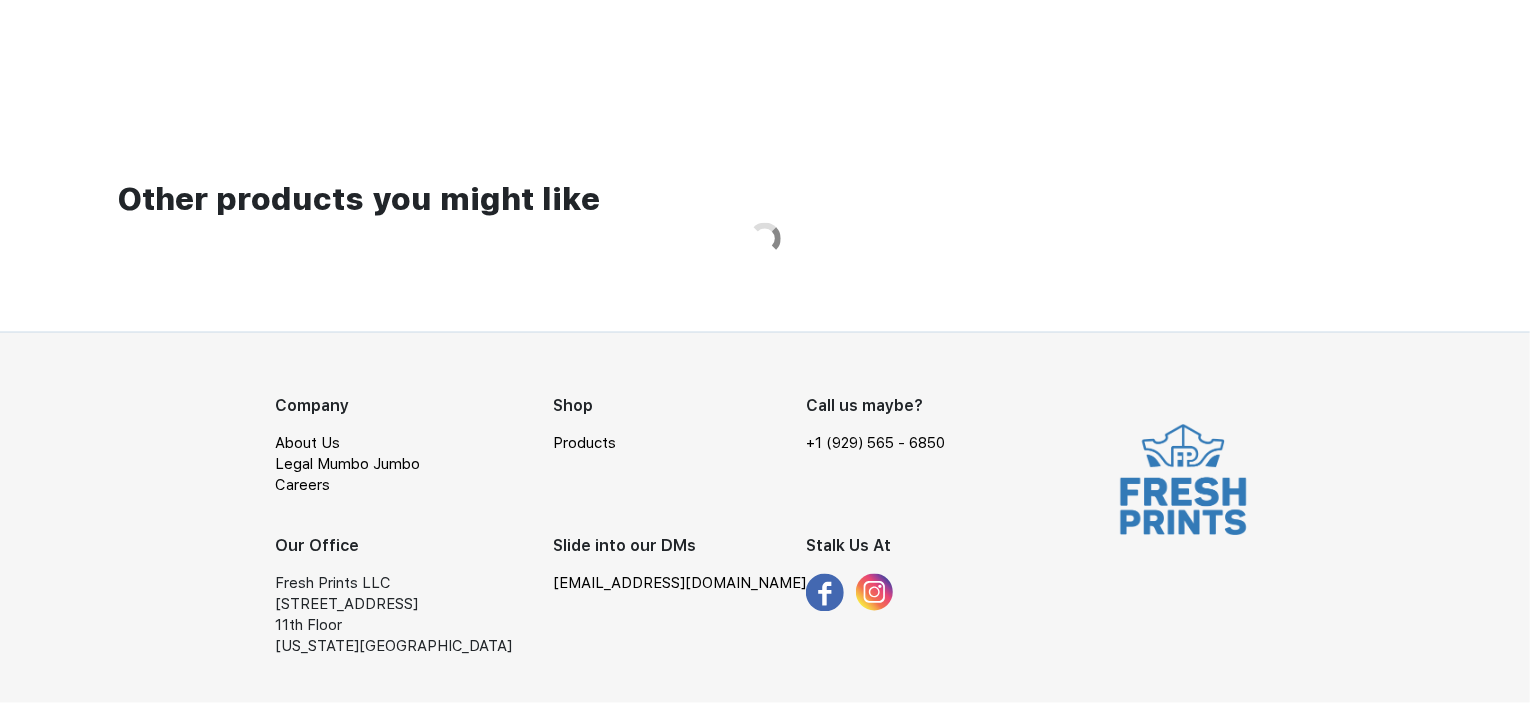 scroll, scrollTop: 0, scrollLeft: 0, axis: both 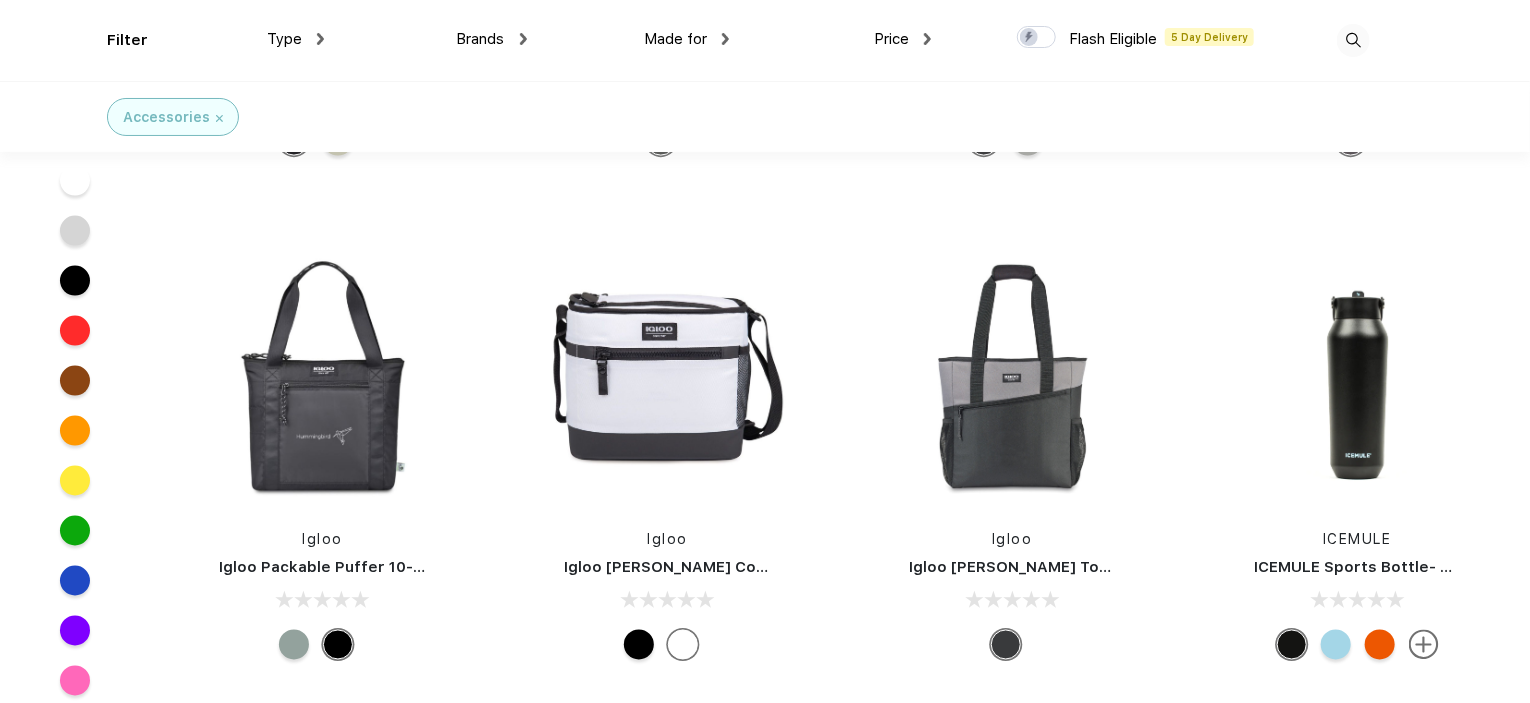 click at bounding box center (1353, 40) 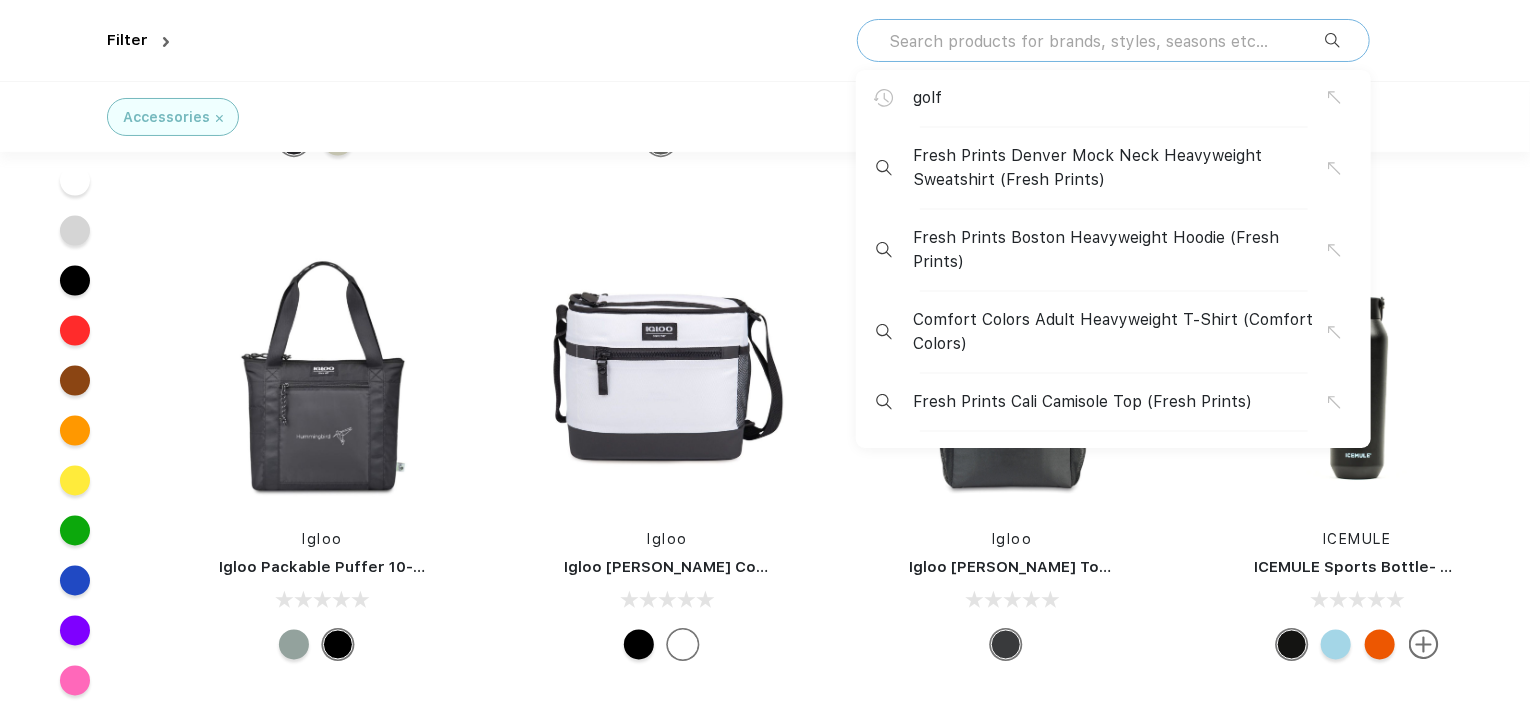 click at bounding box center [1106, 41] 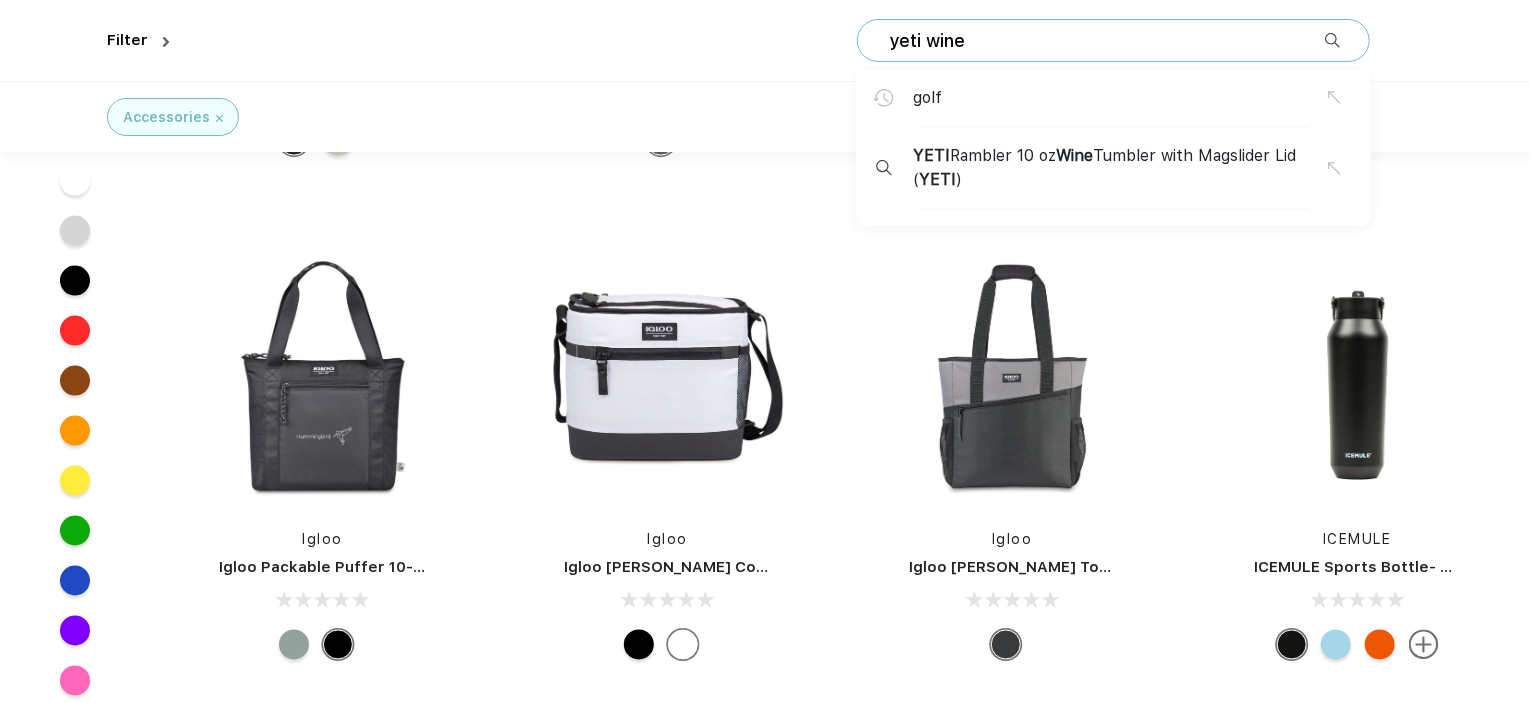 type on "yeti wine" 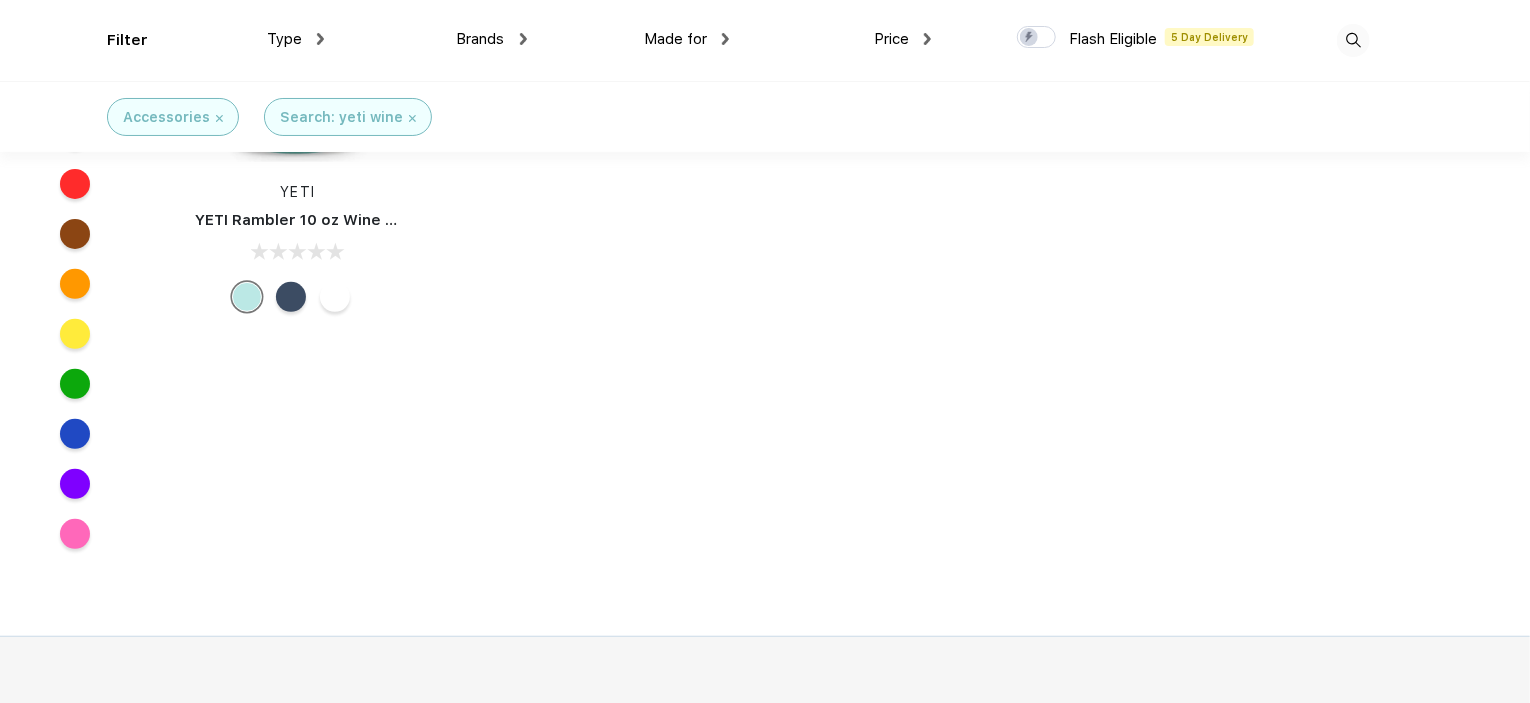 scroll, scrollTop: 0, scrollLeft: 0, axis: both 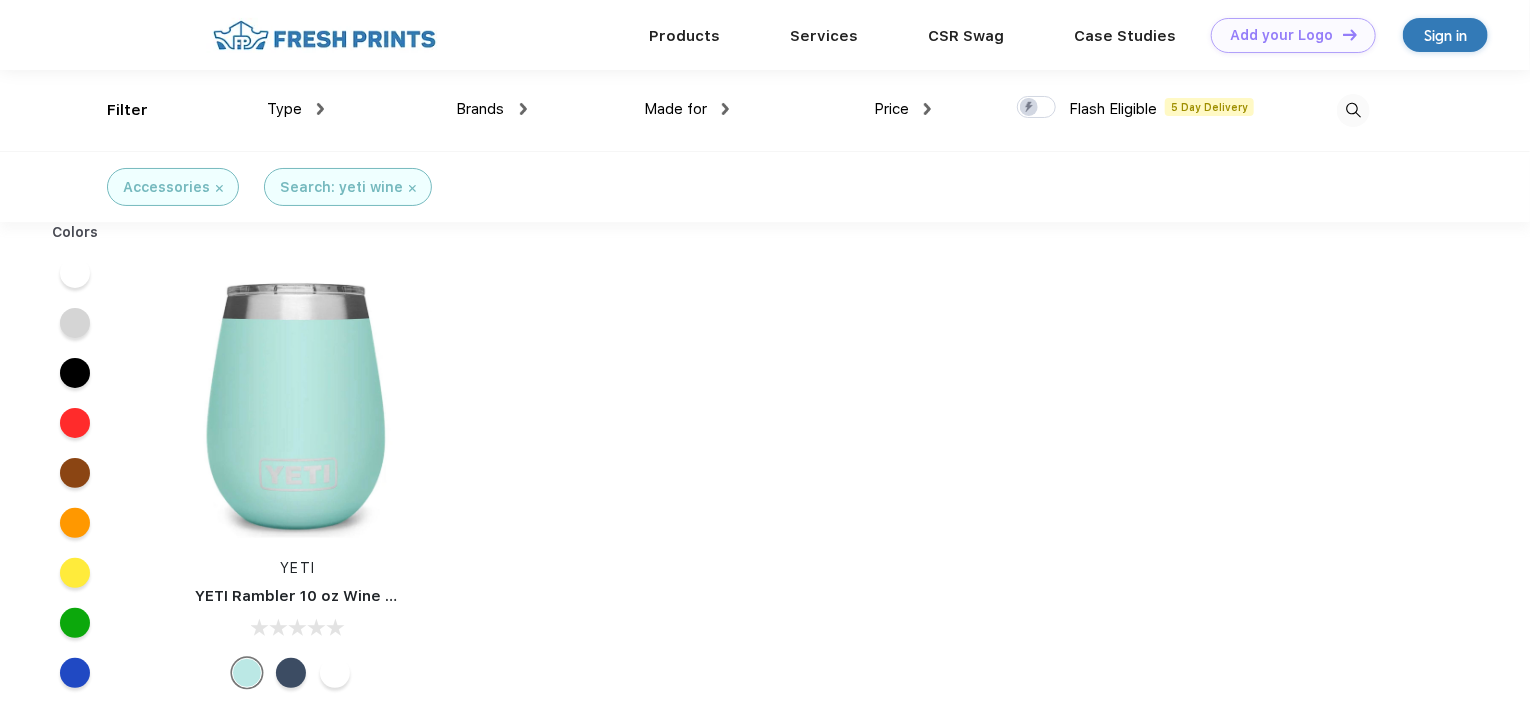click at bounding box center (1353, 110) 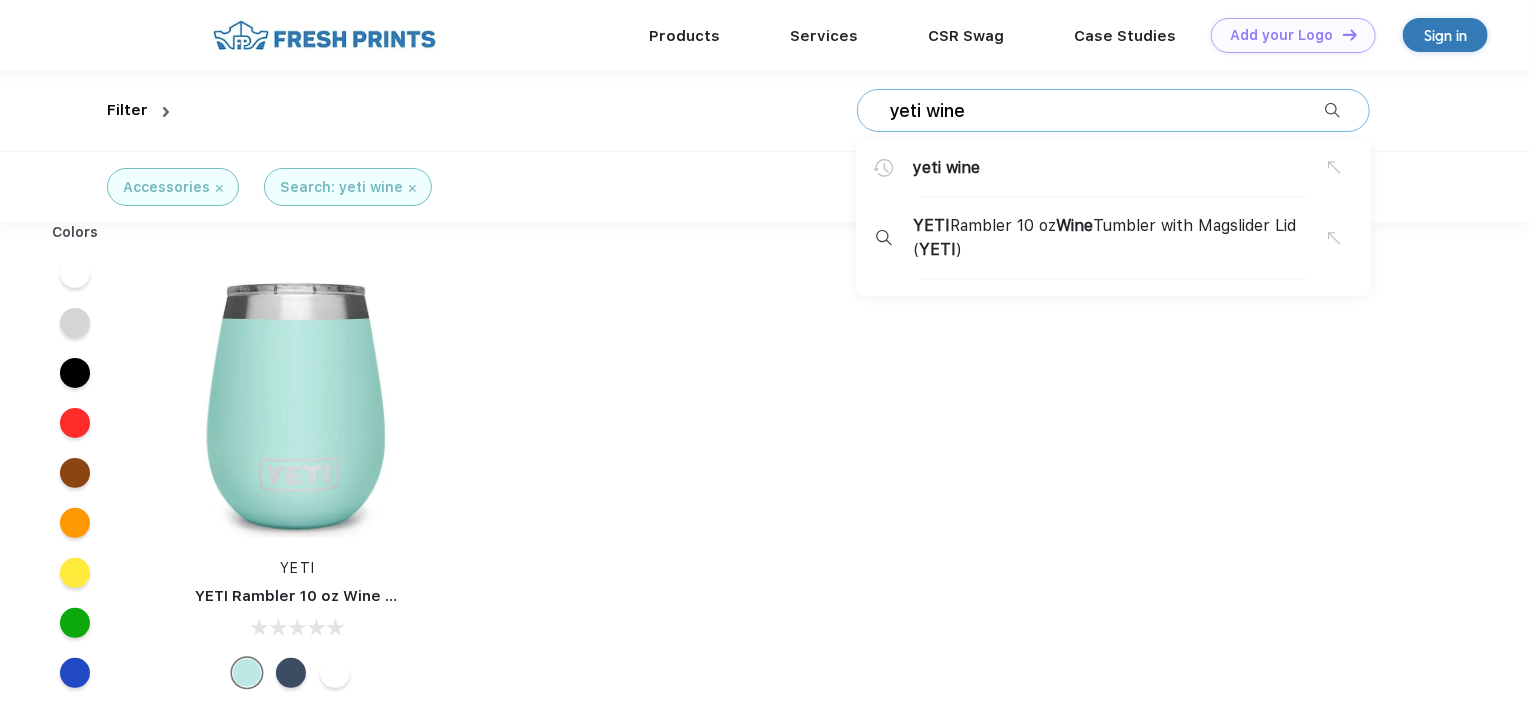 click on "yeti wine" at bounding box center (1106, 111) 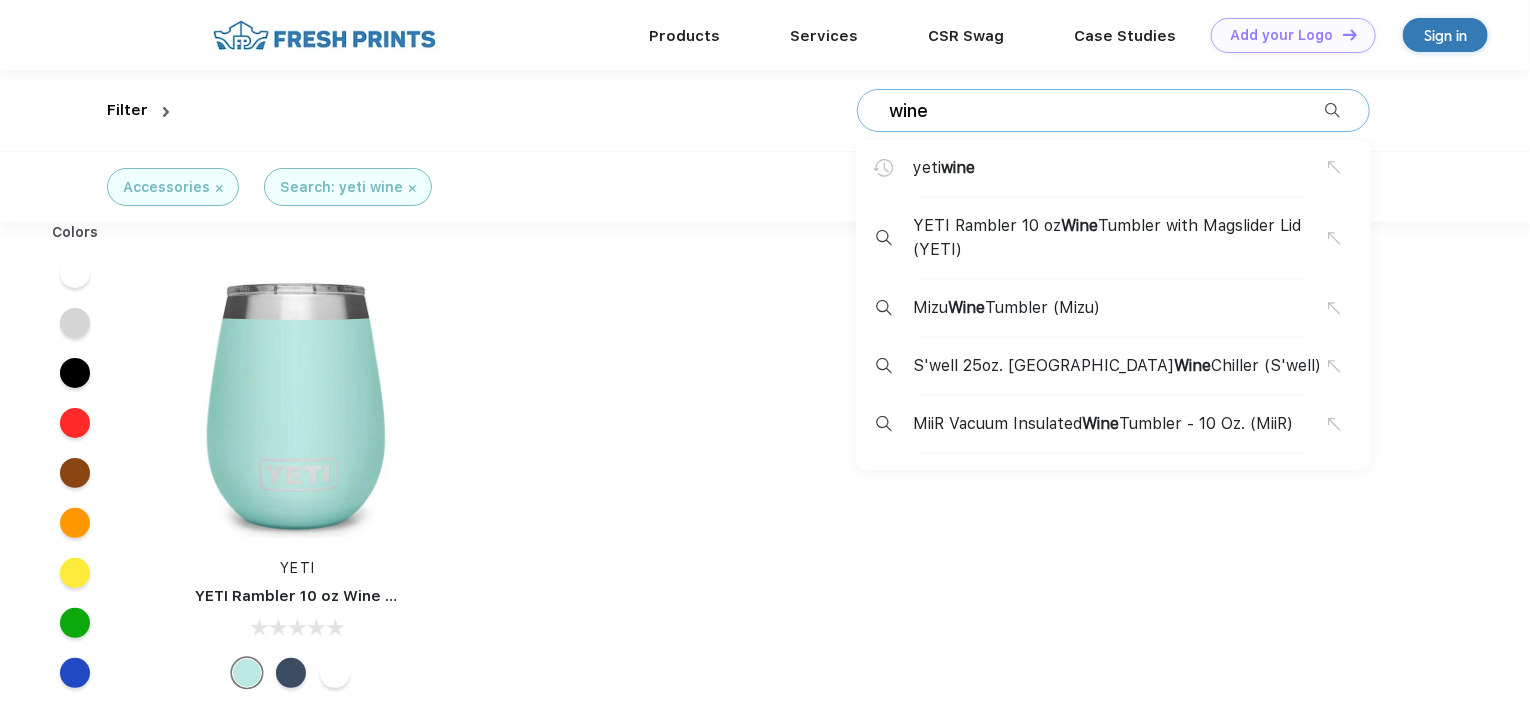 click on "wine" at bounding box center [1106, 111] 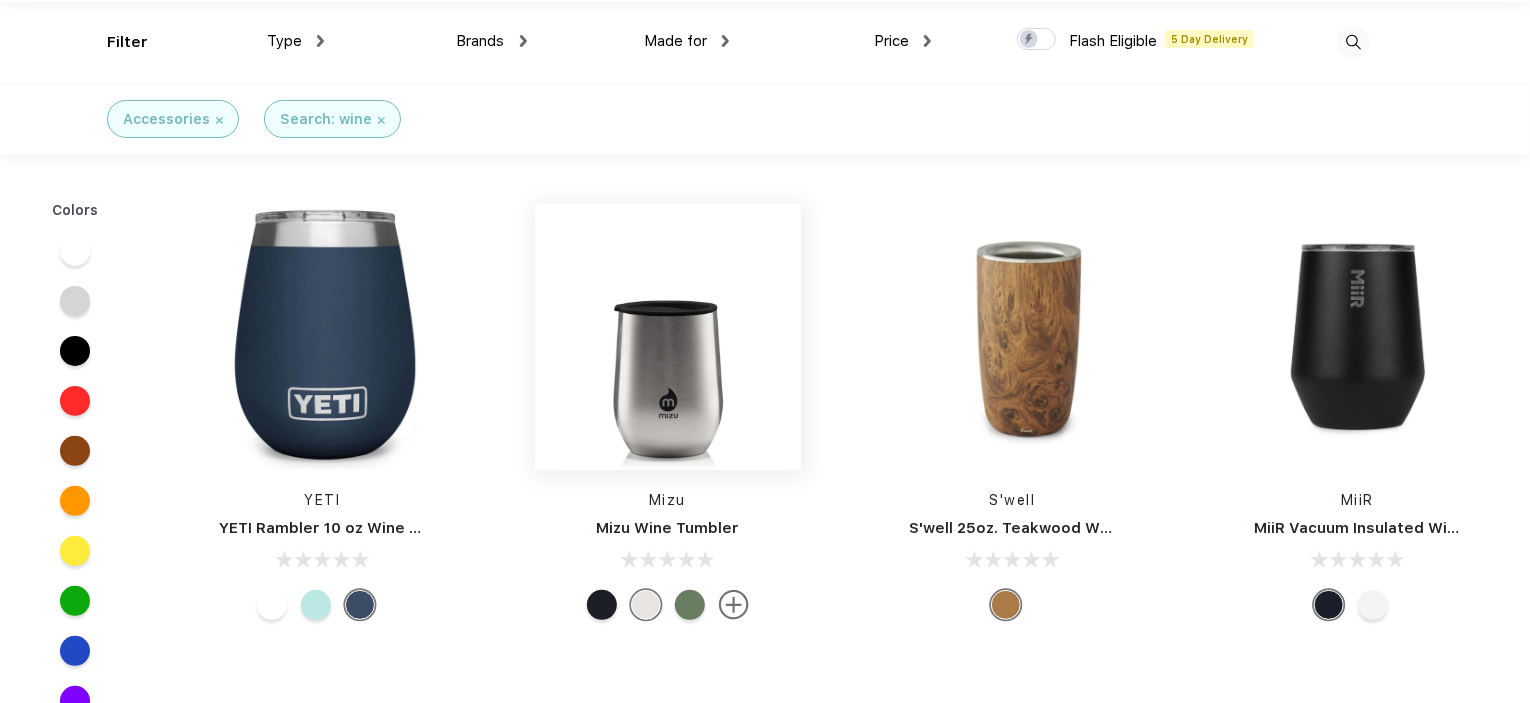 scroll, scrollTop: 0, scrollLeft: 0, axis: both 